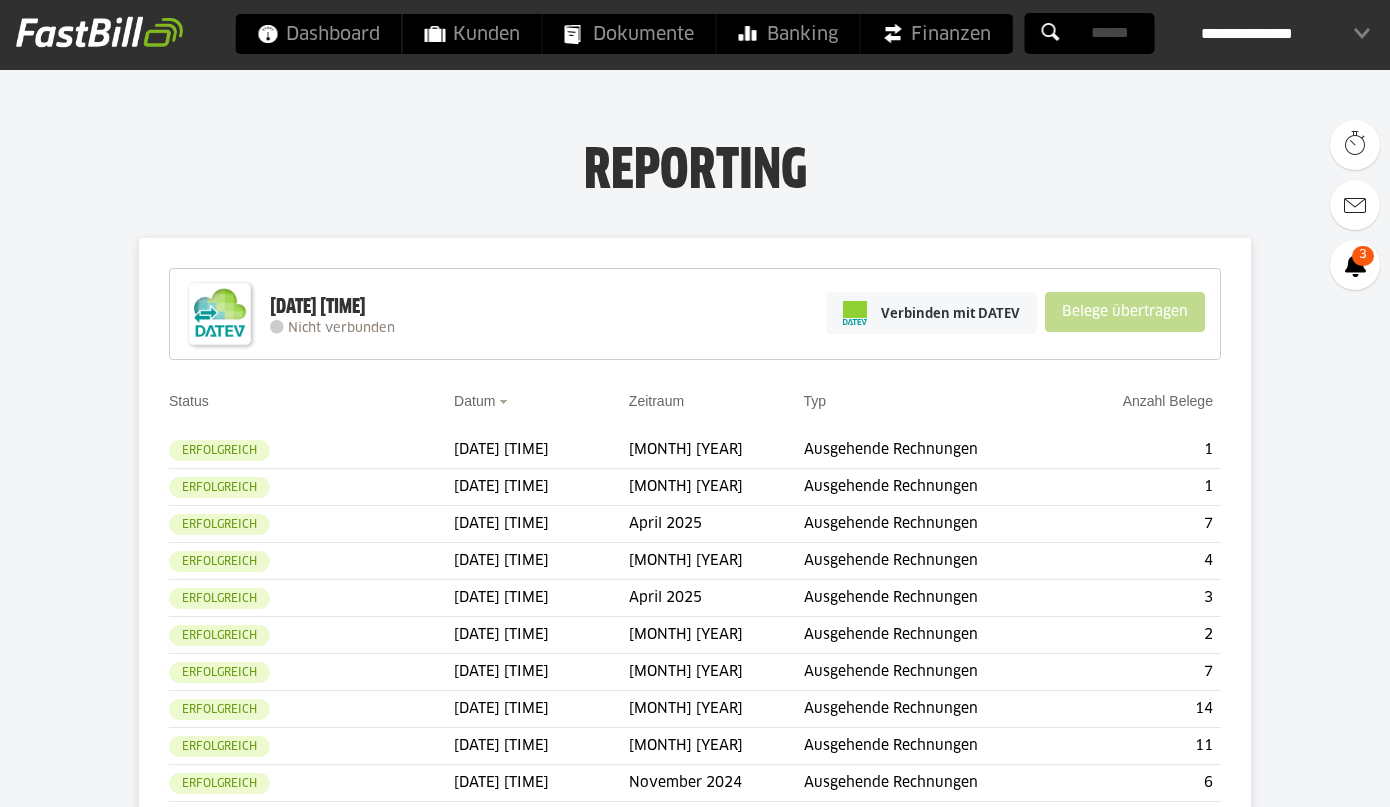 scroll, scrollTop: 0, scrollLeft: 0, axis: both 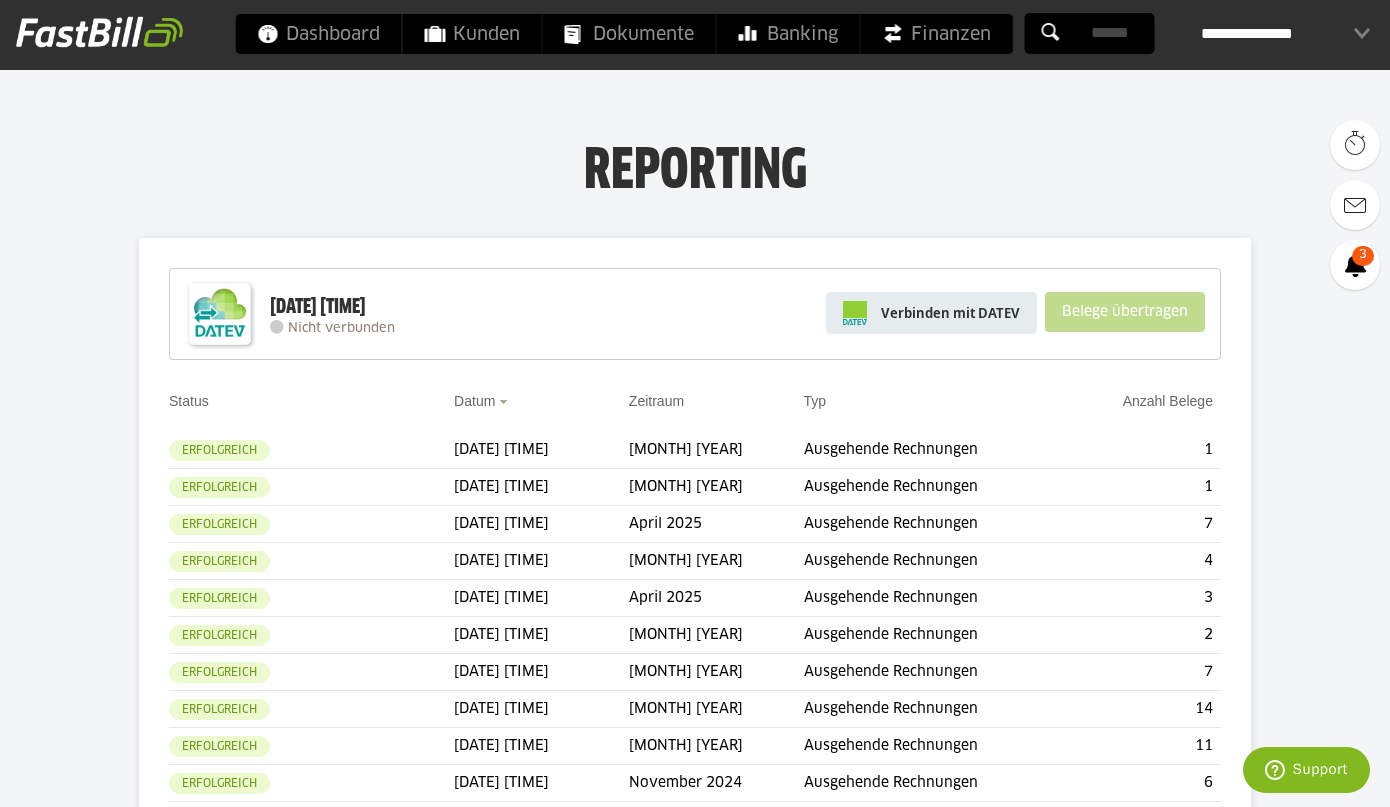 click on "Verbinden mit DATEV" at bounding box center (931, 313) 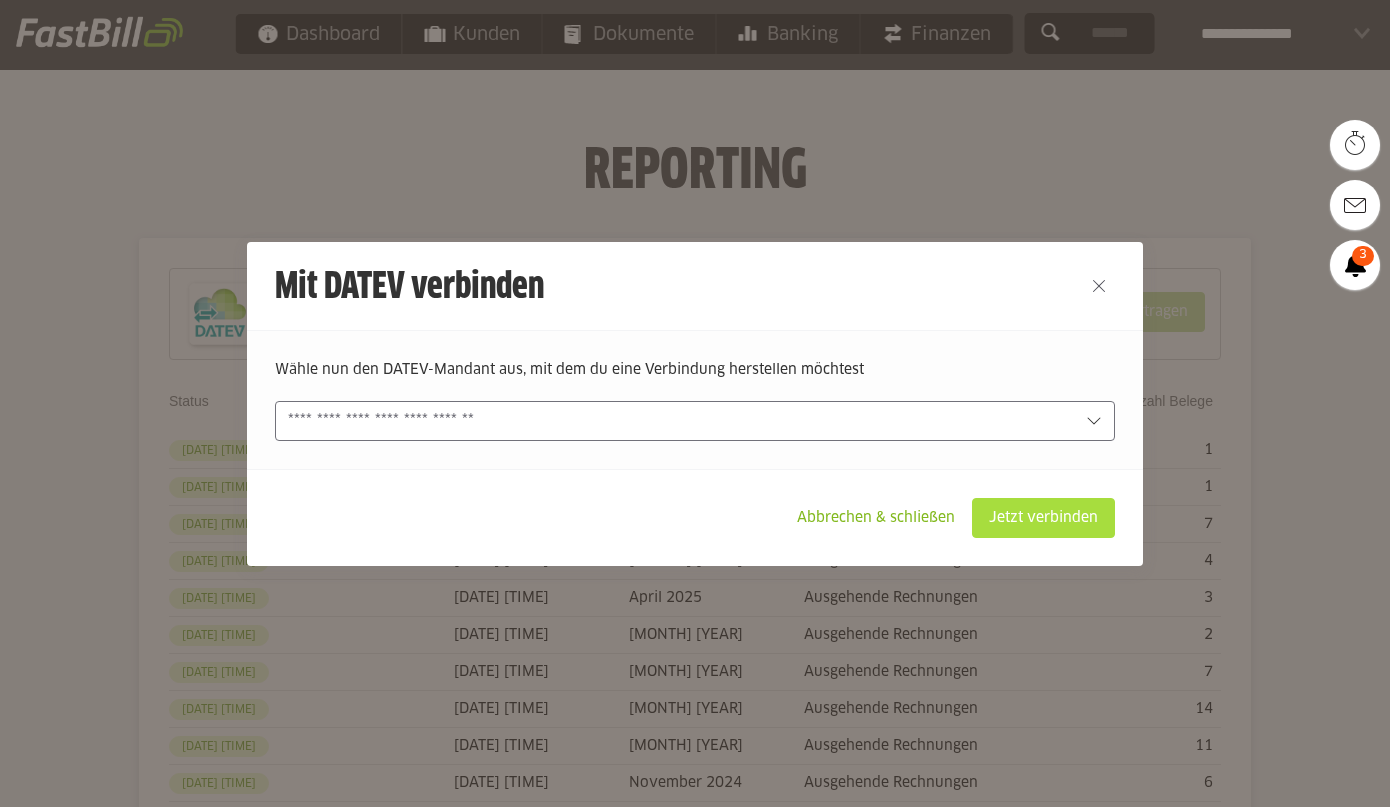 scroll, scrollTop: 0, scrollLeft: 0, axis: both 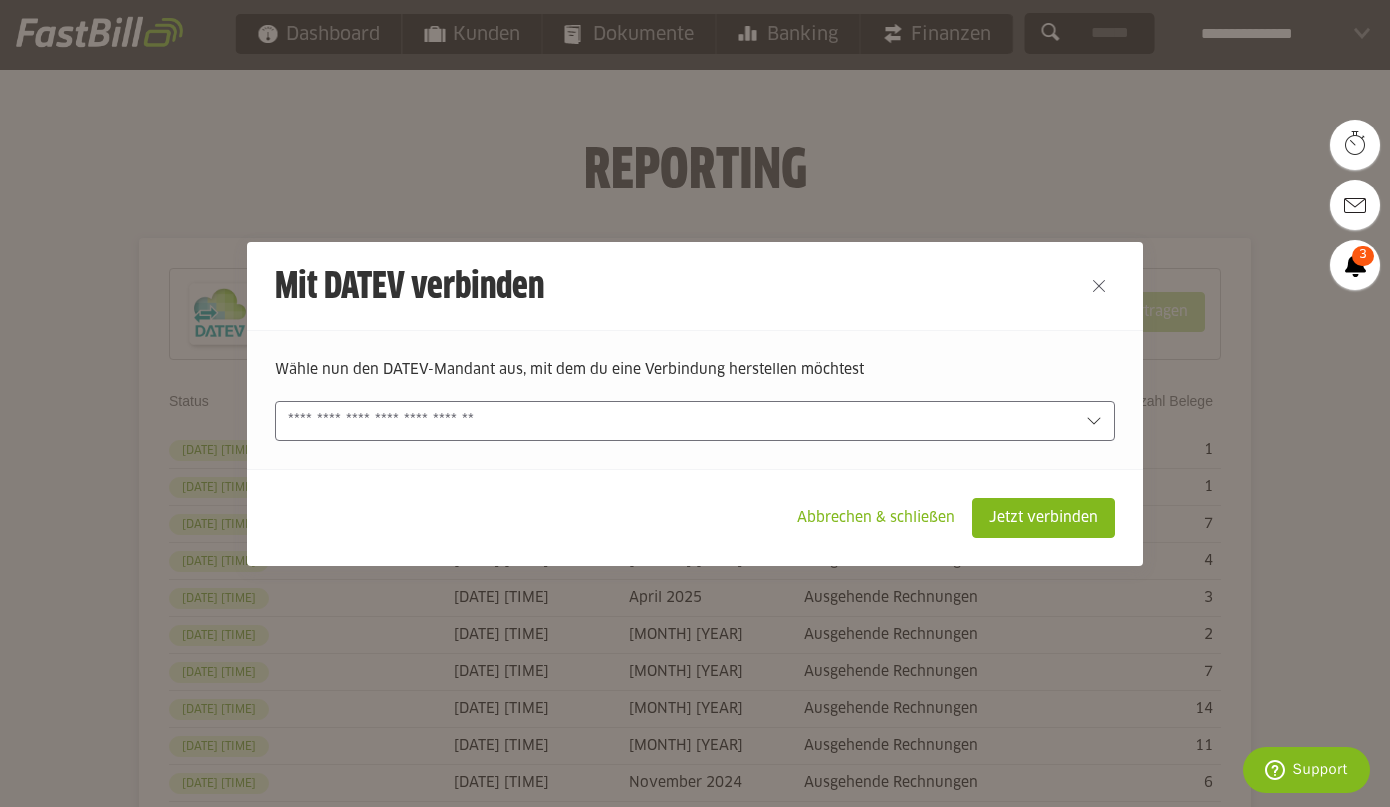 click at bounding box center [681, 421] 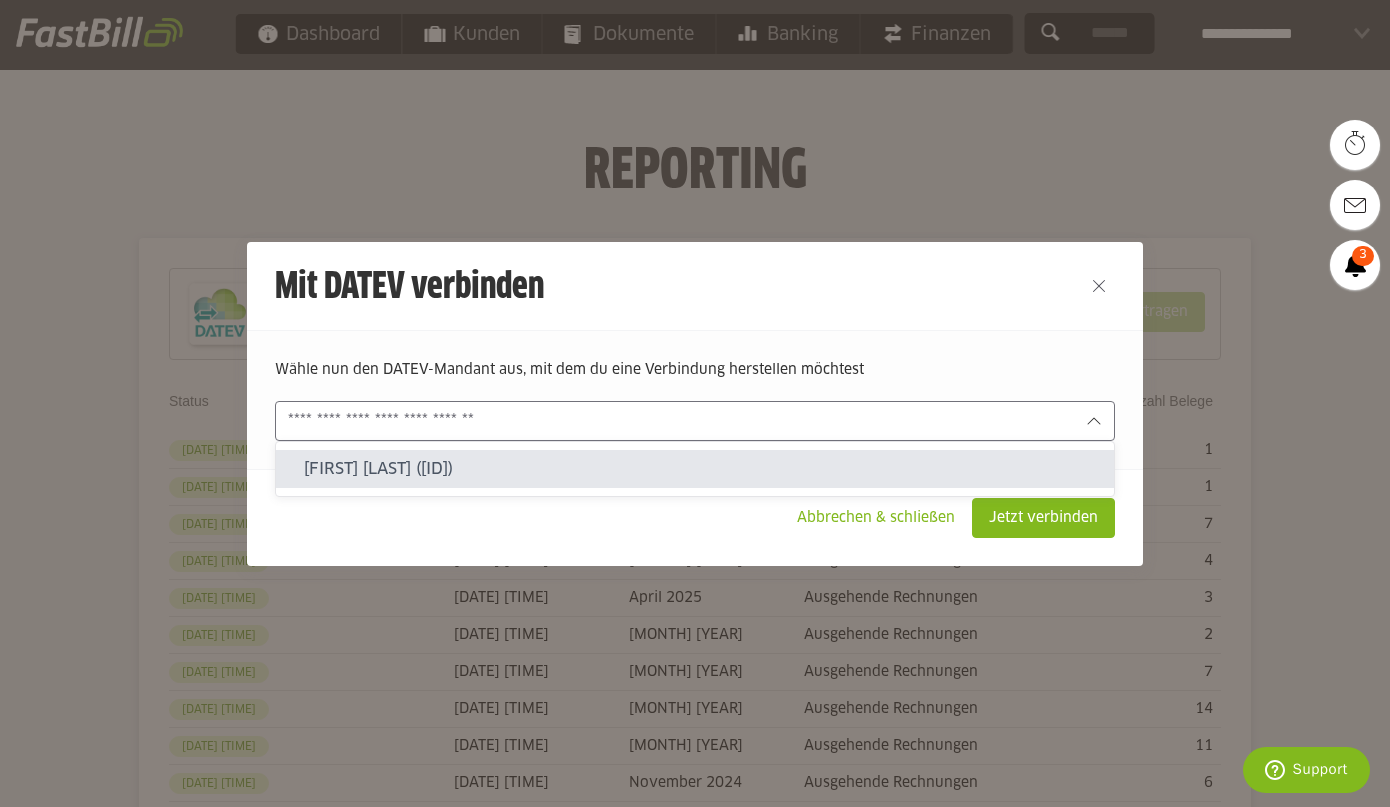 click on "Hartmann Markus (70151-55760)" at bounding box center (701, 469) 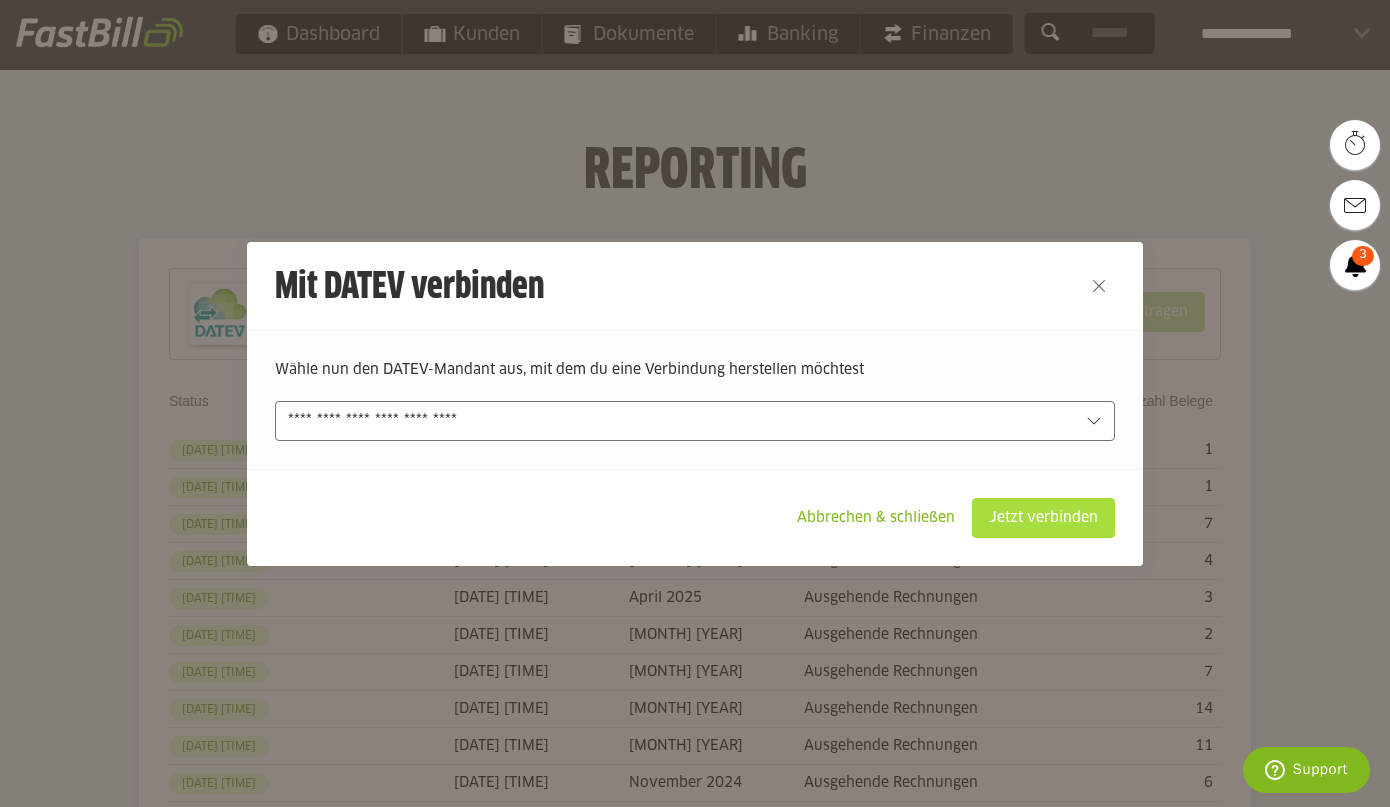 click on "Jetzt verbinden: [DATE] [TIME]" at bounding box center [1043, 518] 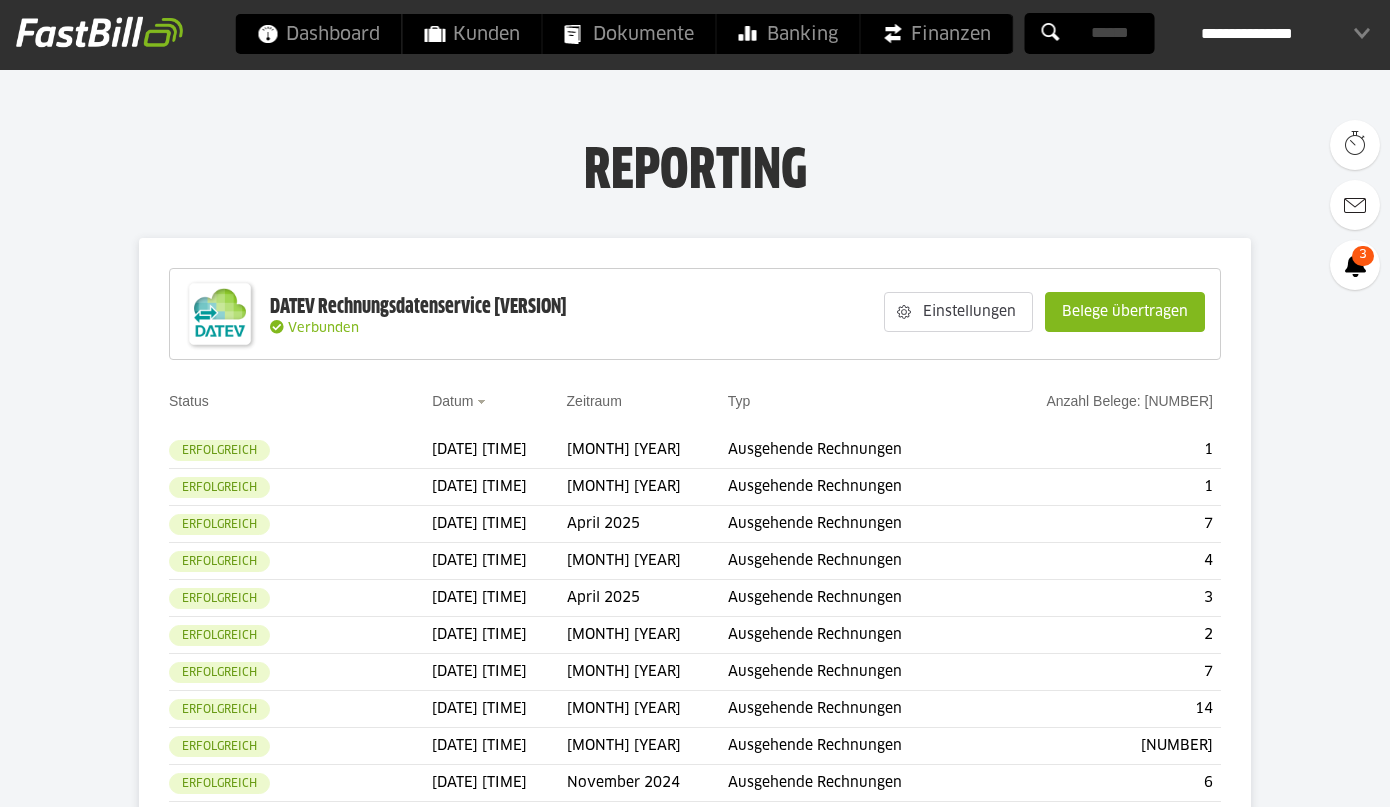 scroll, scrollTop: 0, scrollLeft: 0, axis: both 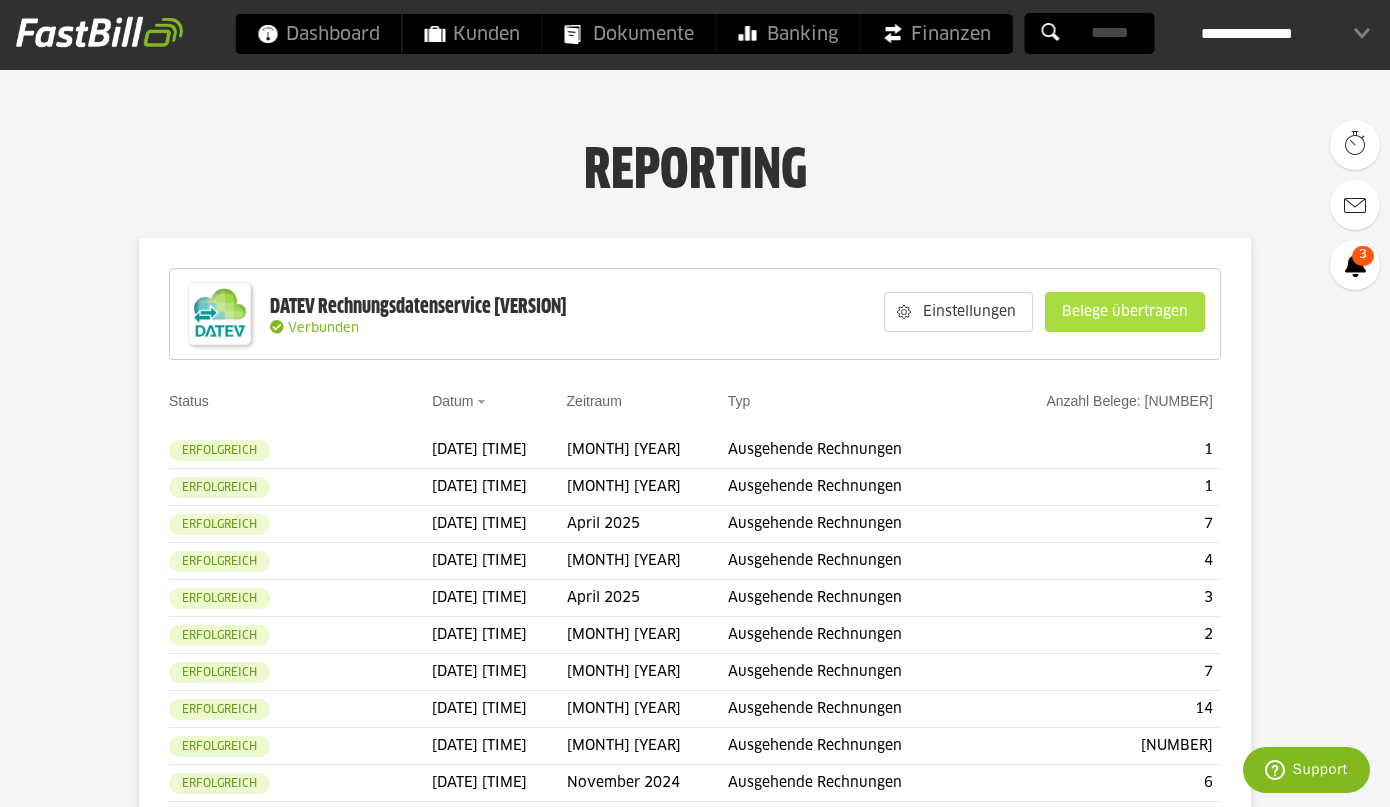 click on "Belege übertragen" at bounding box center [1125, 312] 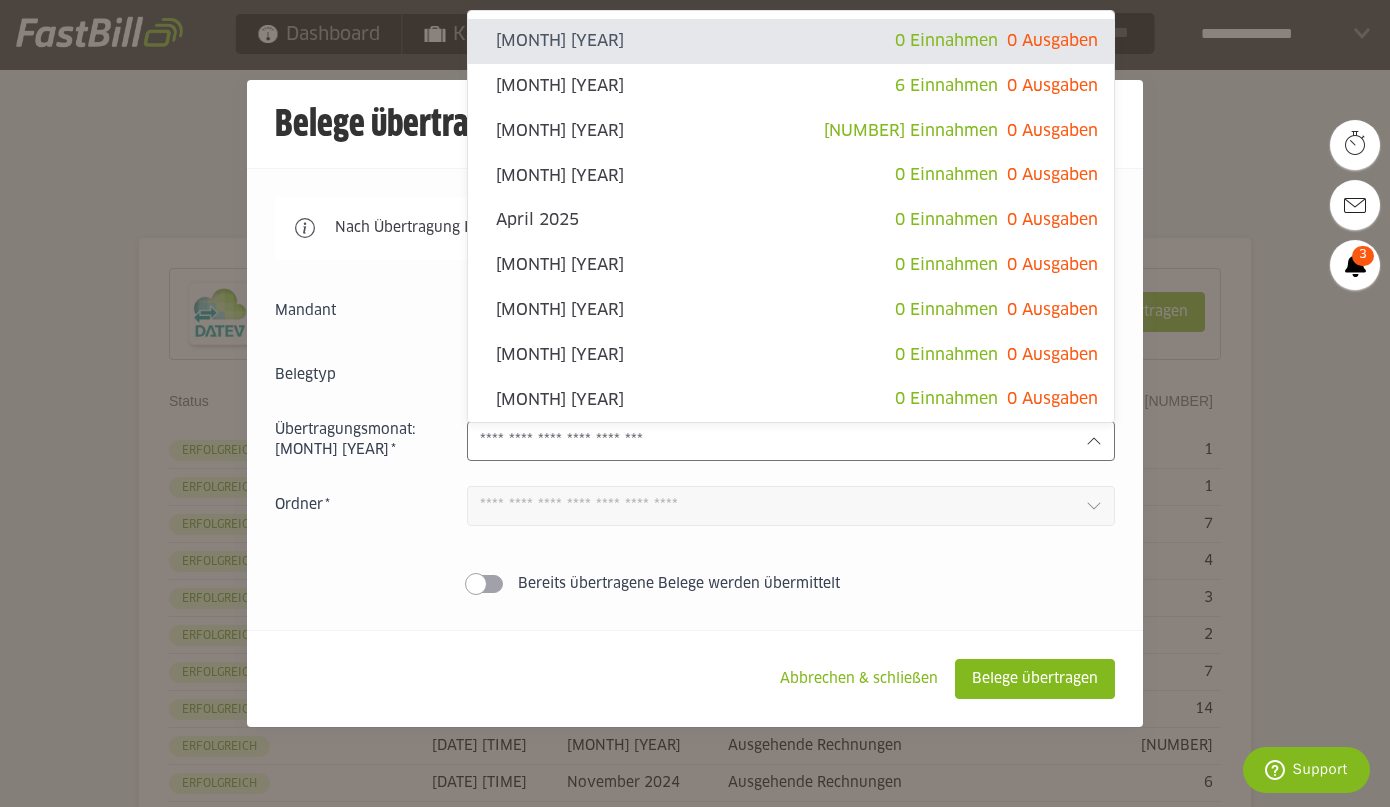 click 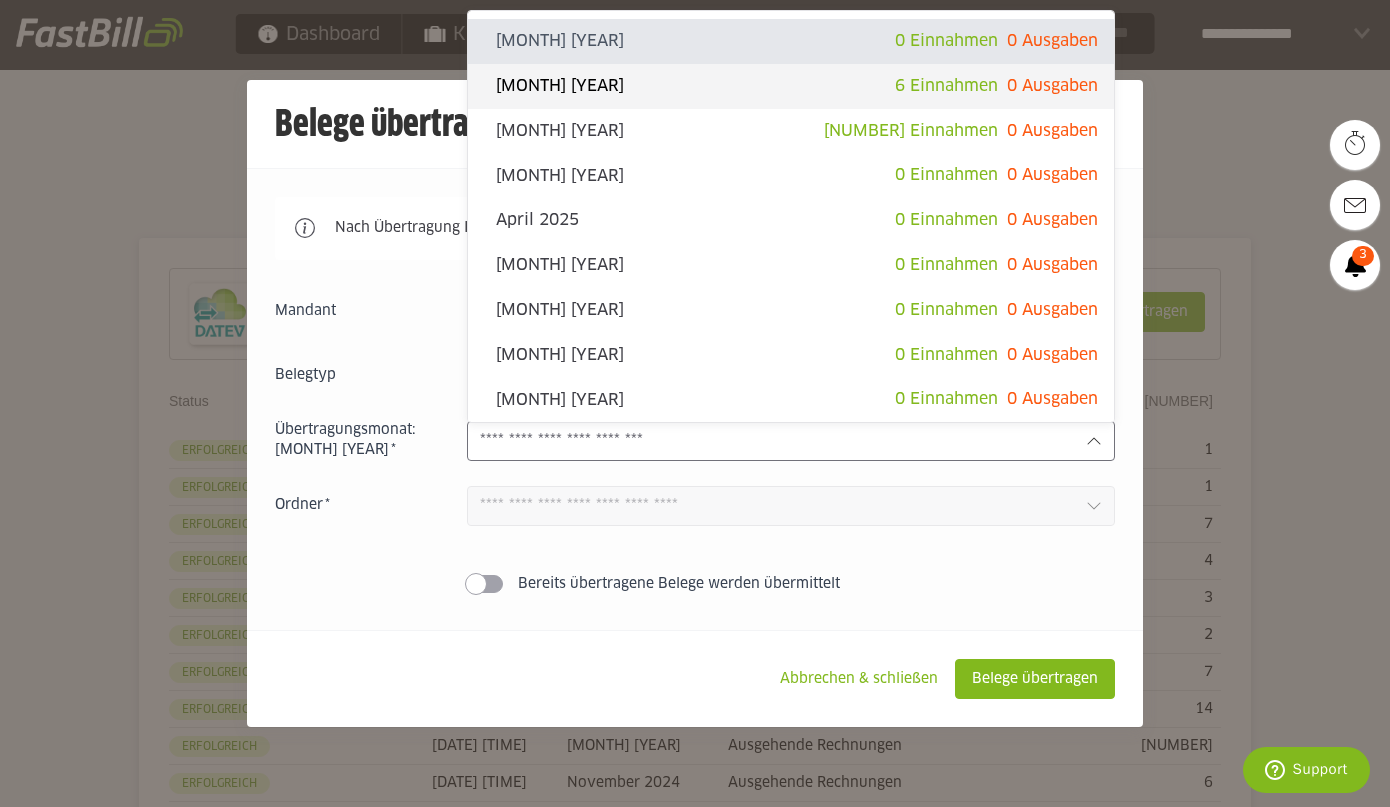 click on "6 Einnahmen" 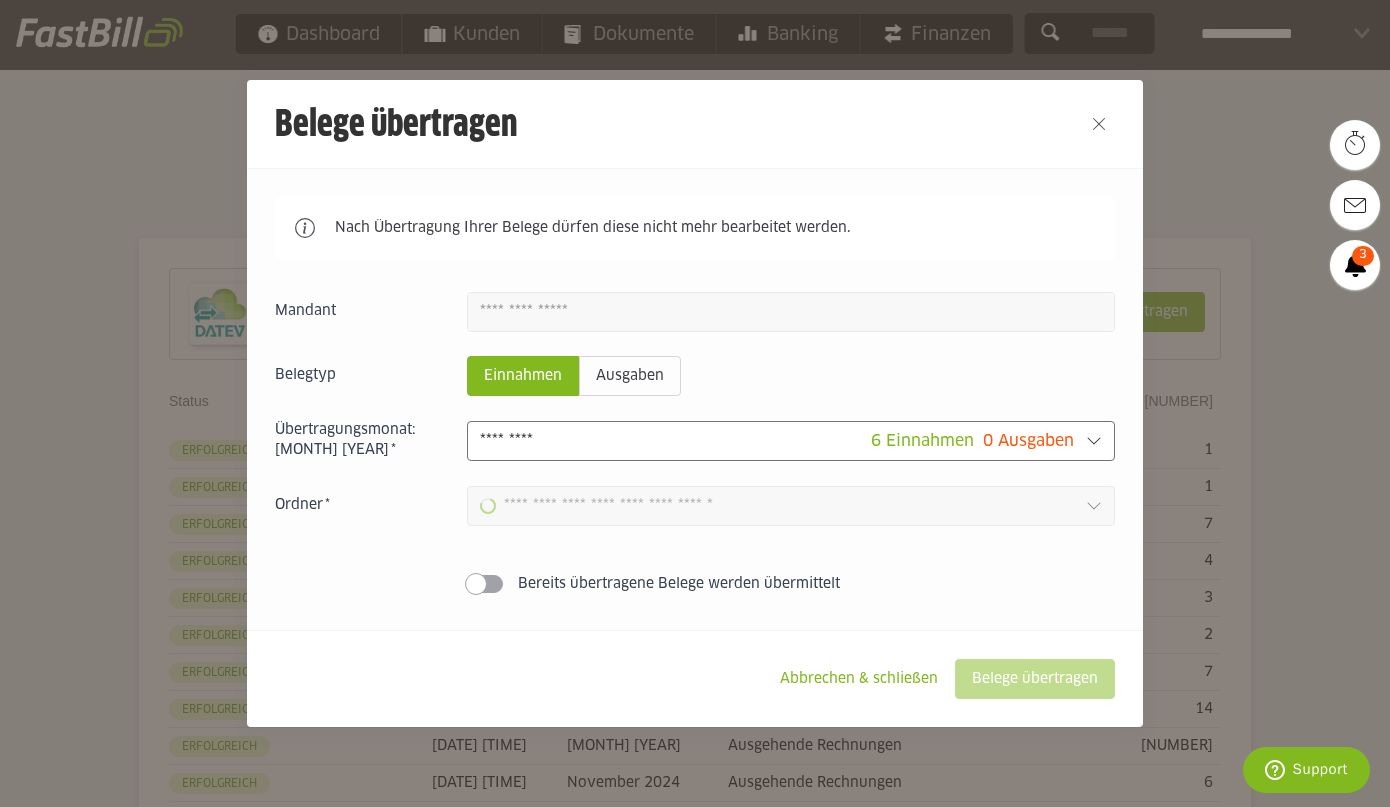 type on "**********" 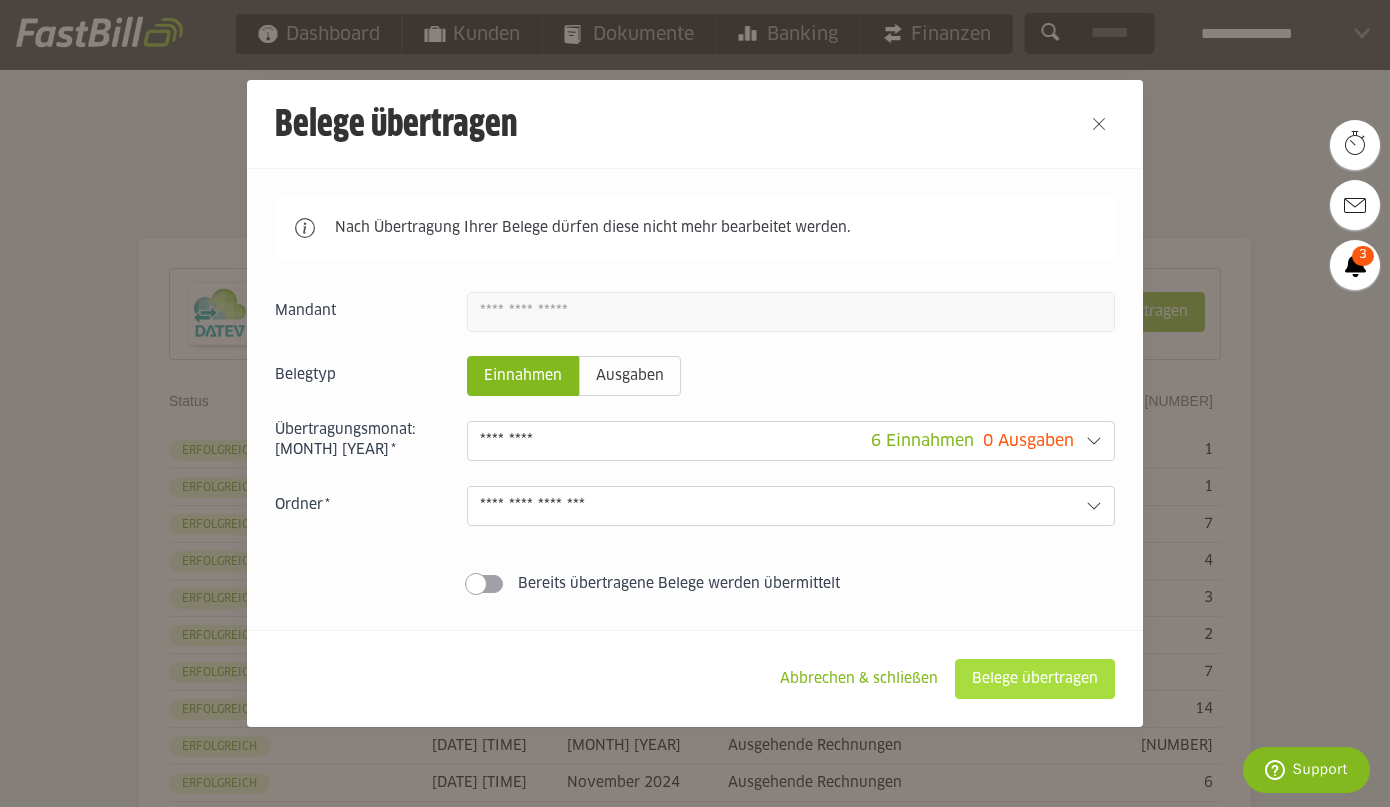 click on "Belege übertragen" at bounding box center (1035, 679) 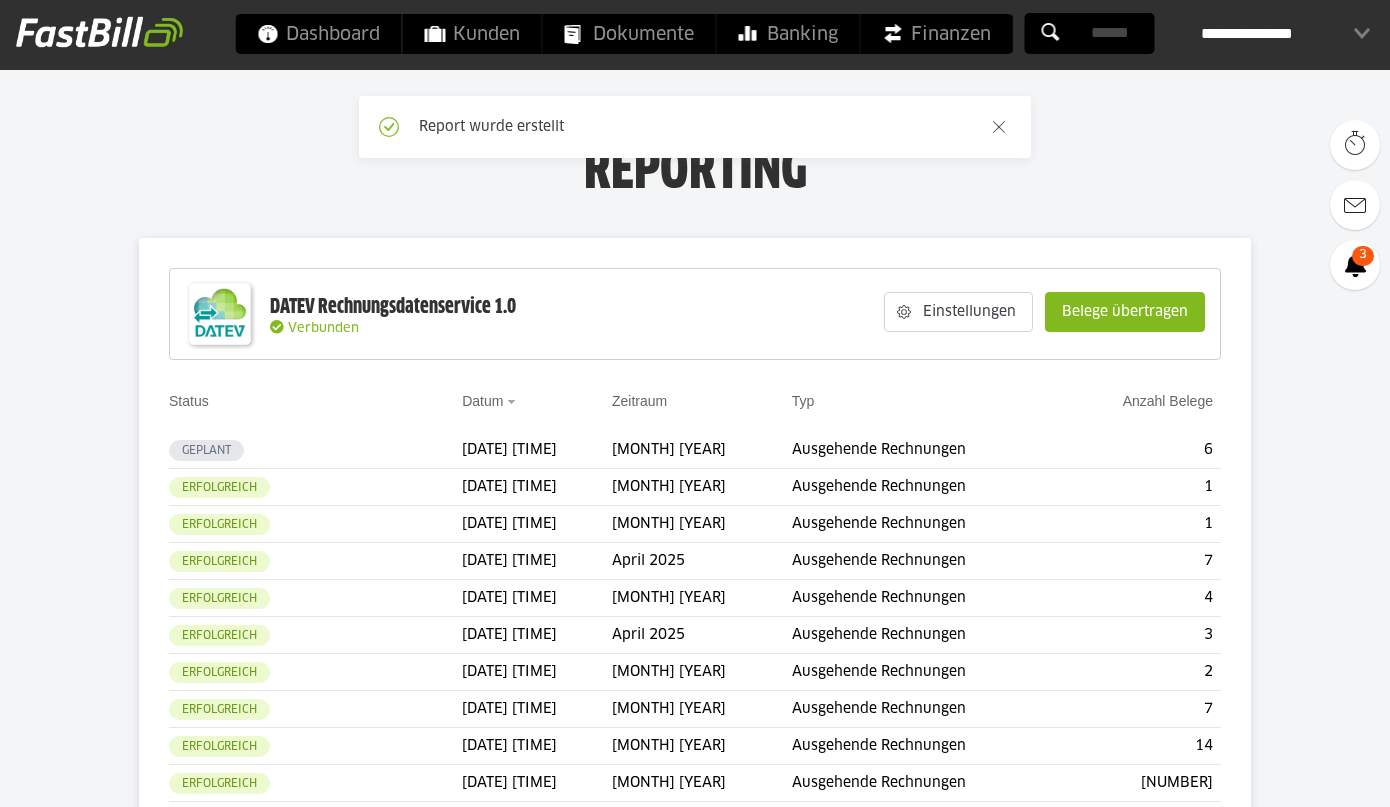 scroll, scrollTop: 0, scrollLeft: 0, axis: both 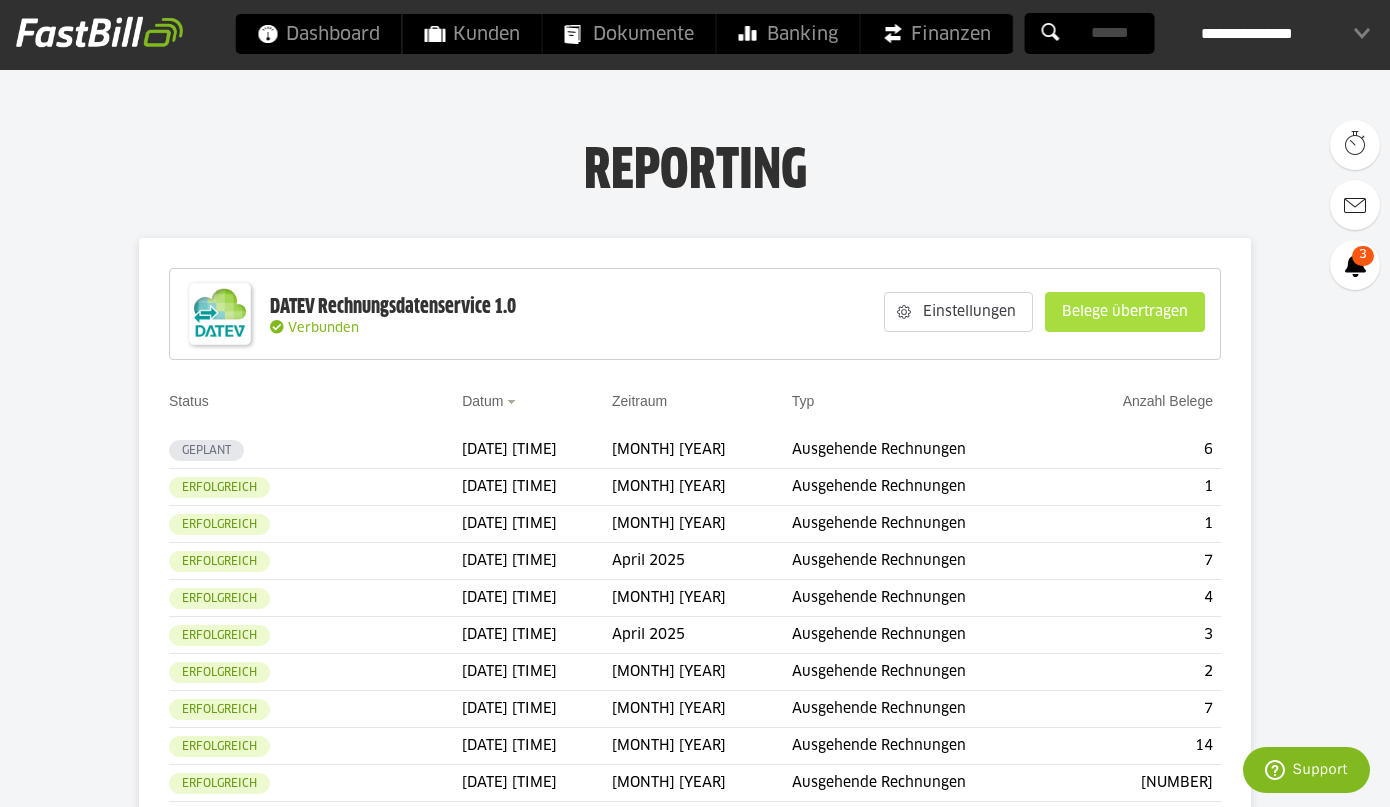 click on "Belege übertragen" at bounding box center (1125, 312) 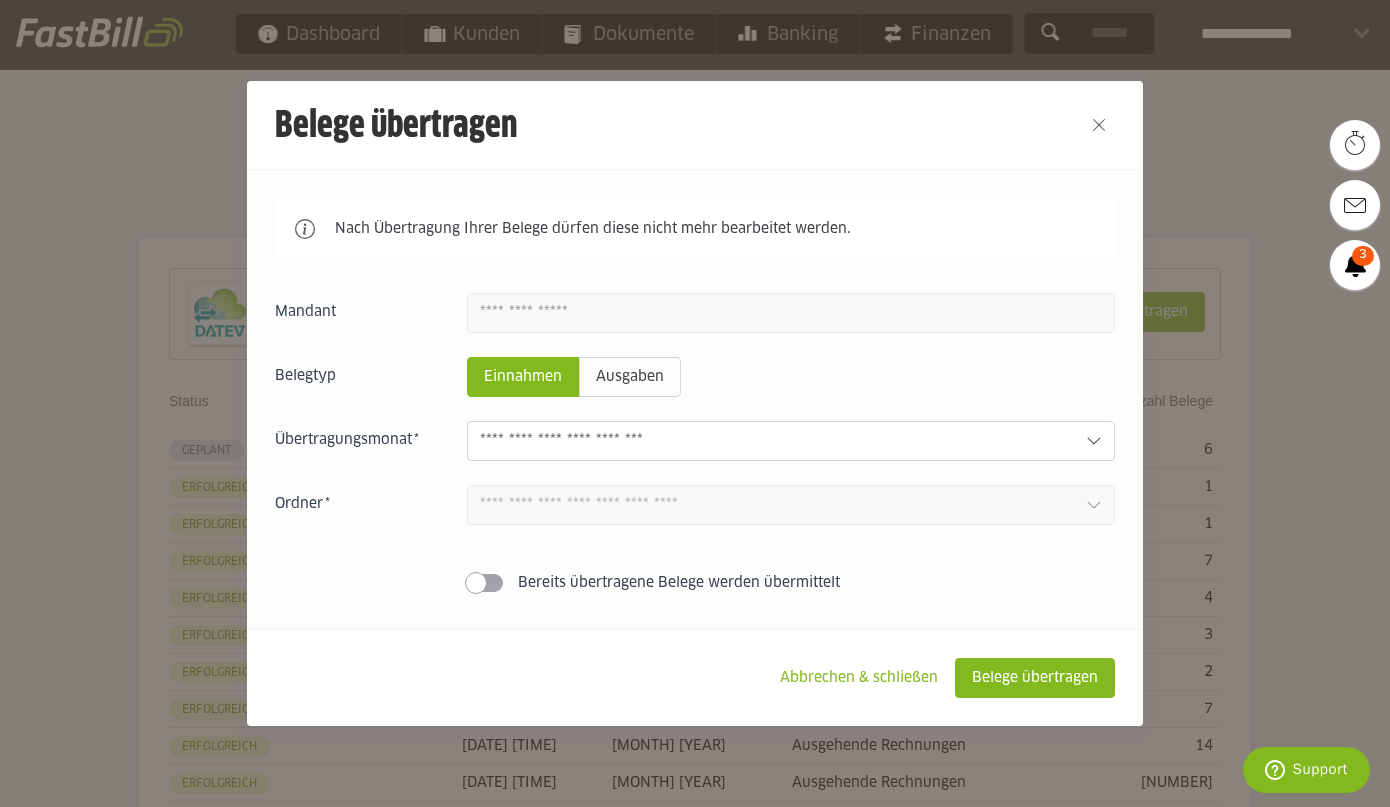 click 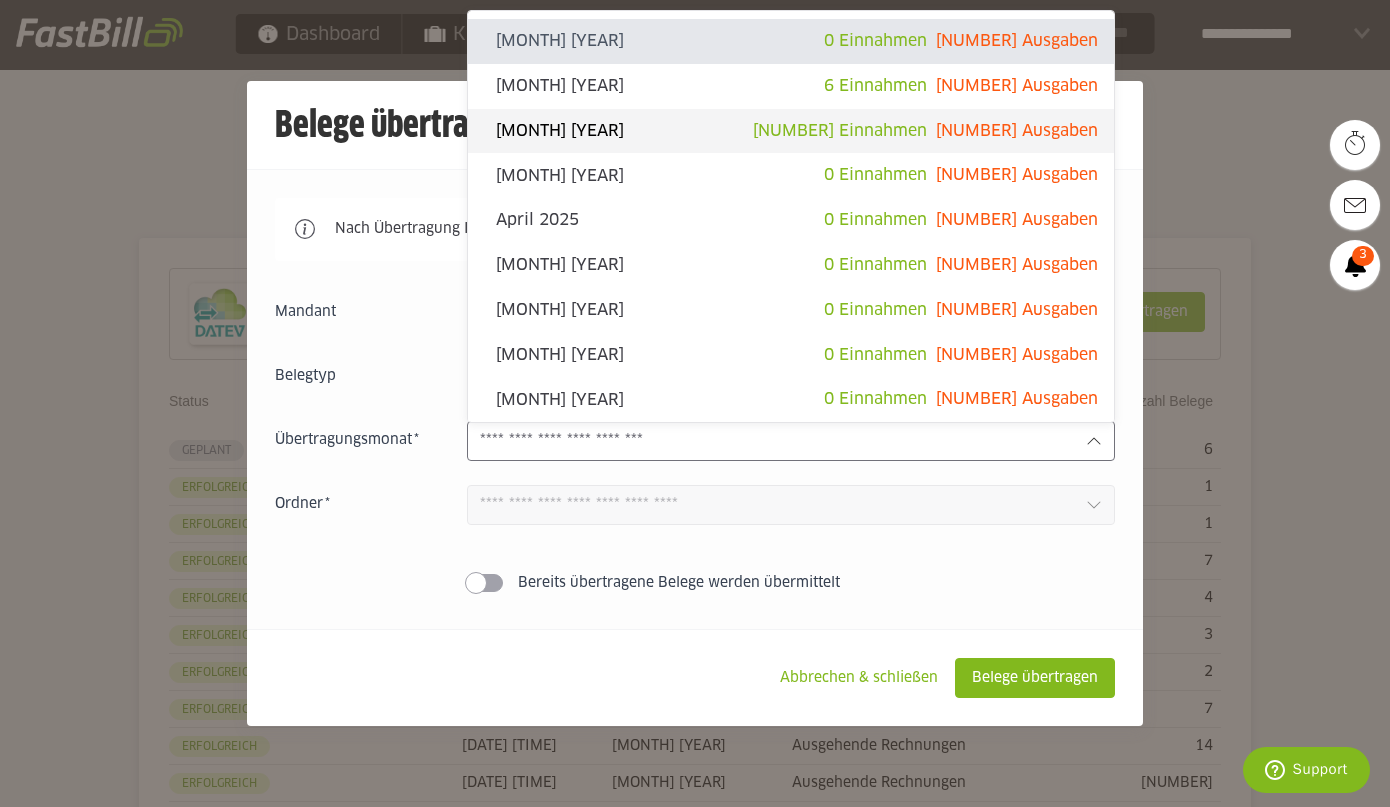 click on "3 Einnahmen" 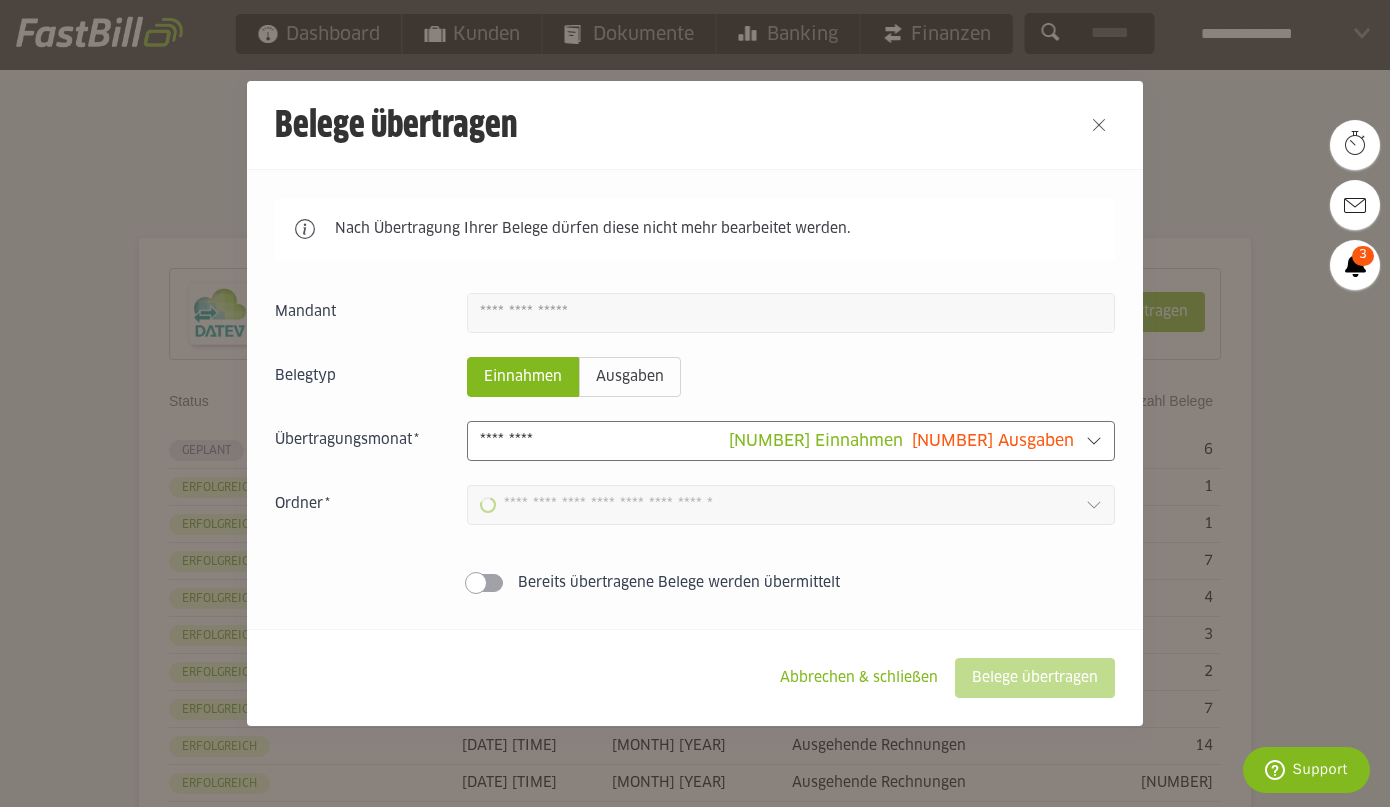 type on "**********" 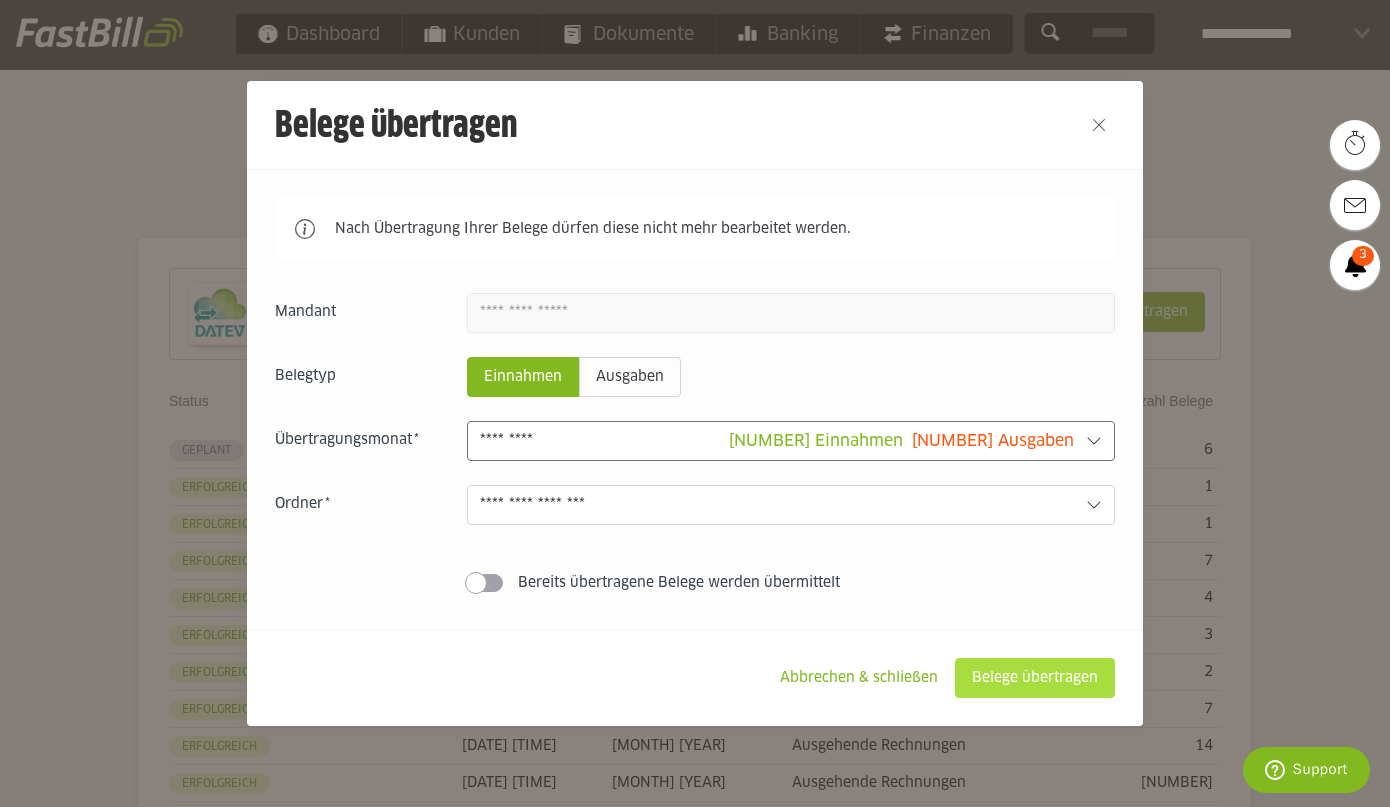 click on "Belege übertragen" at bounding box center (1035, 678) 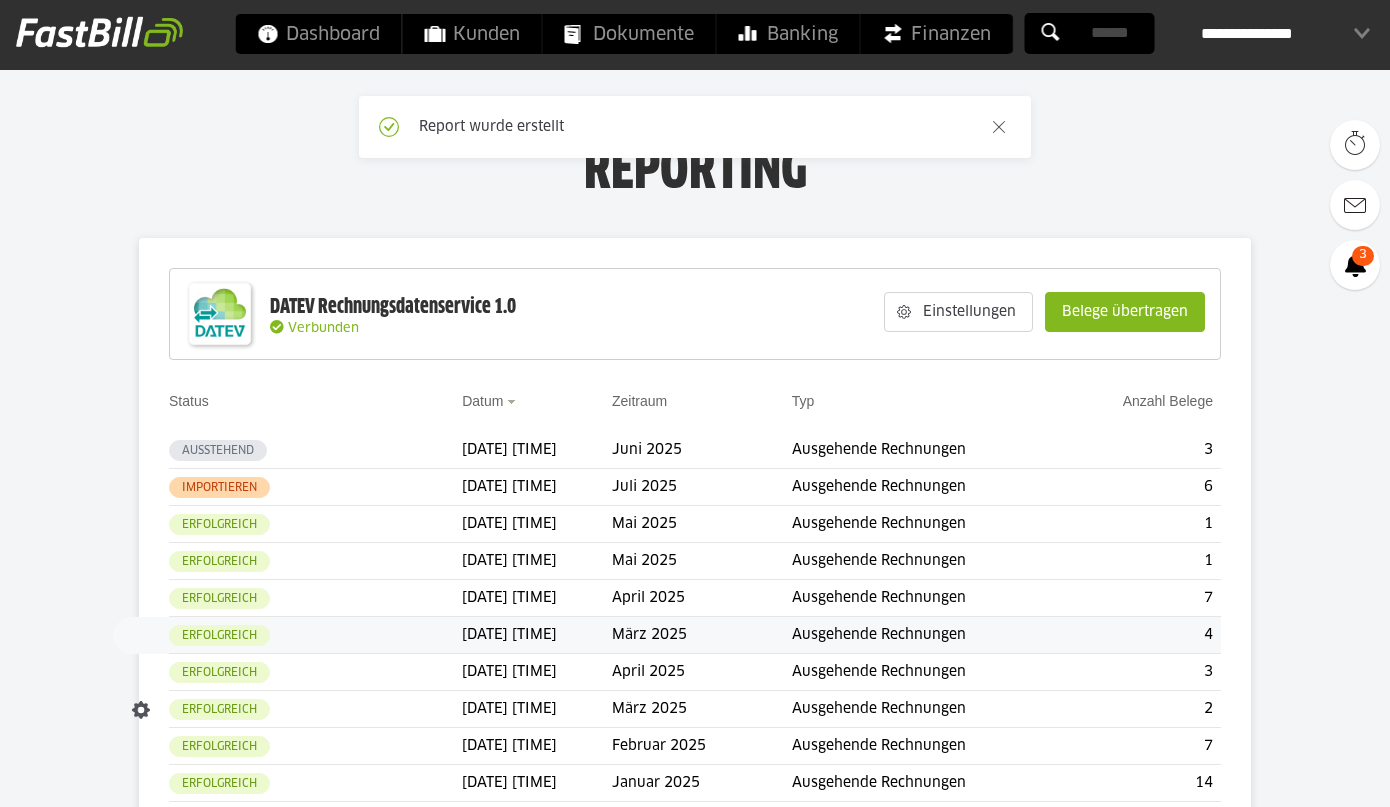 scroll, scrollTop: 0, scrollLeft: 0, axis: both 